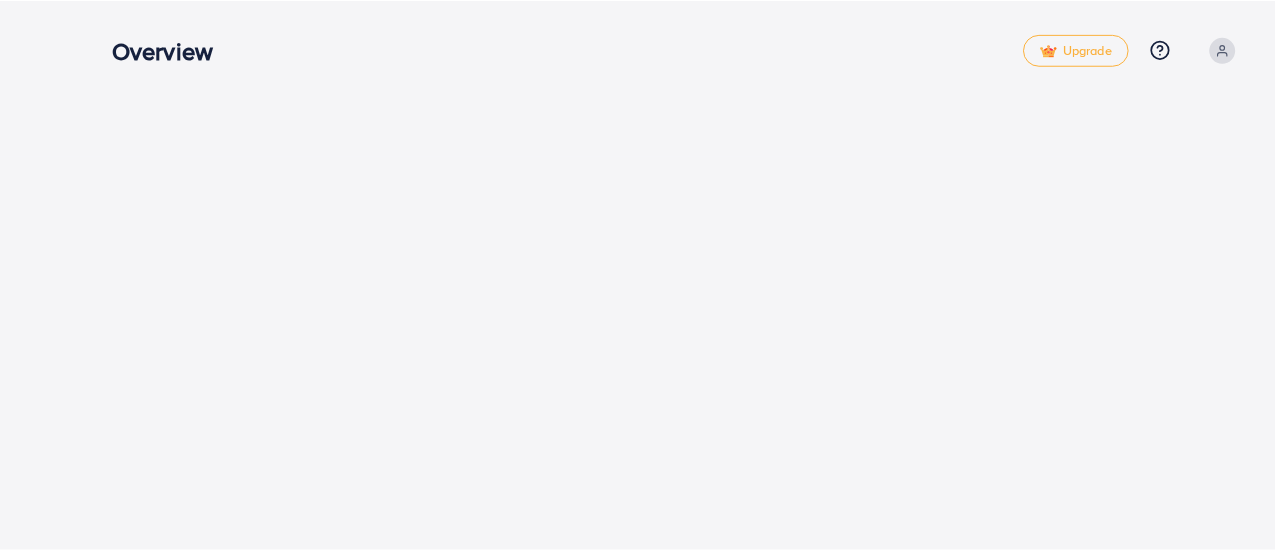 scroll, scrollTop: 0, scrollLeft: 0, axis: both 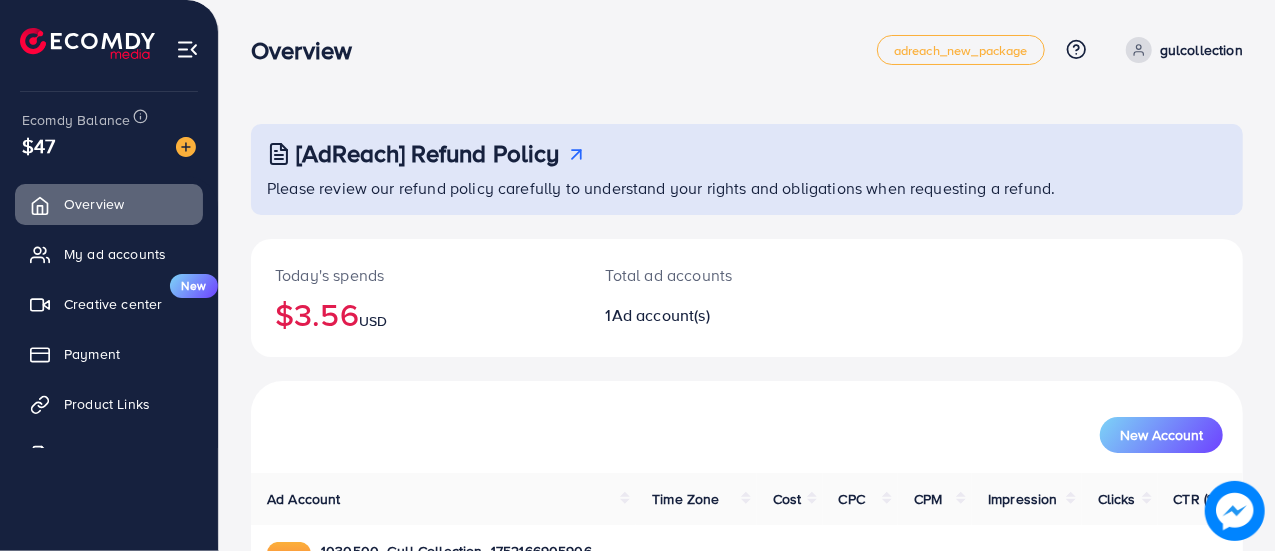 click at bounding box center [187, 49] 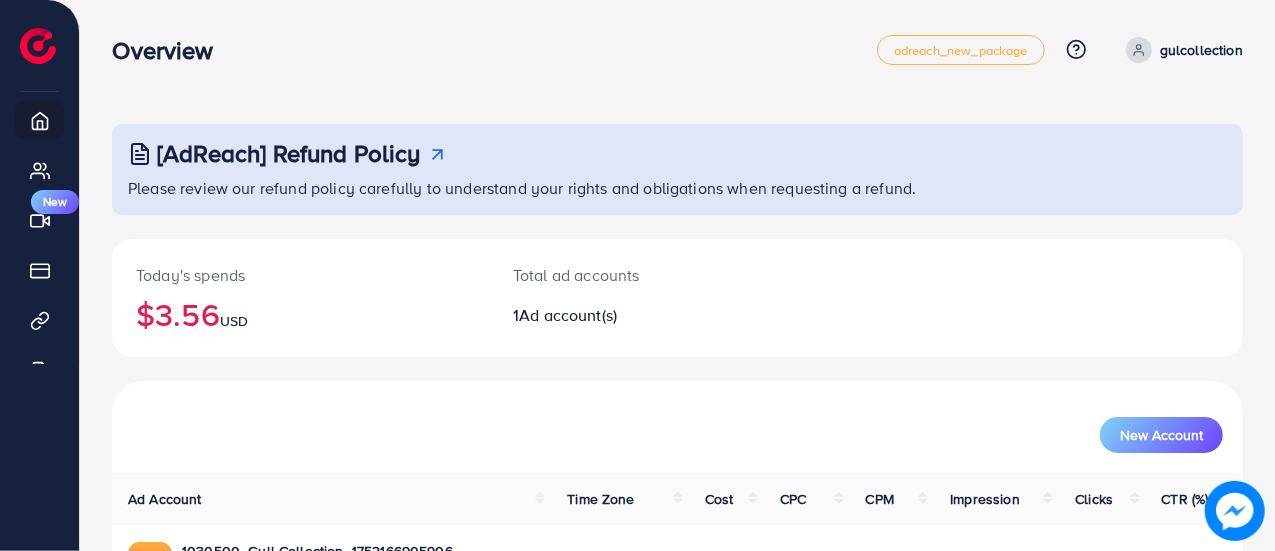 click on "gulcollection" at bounding box center (1201, 50) 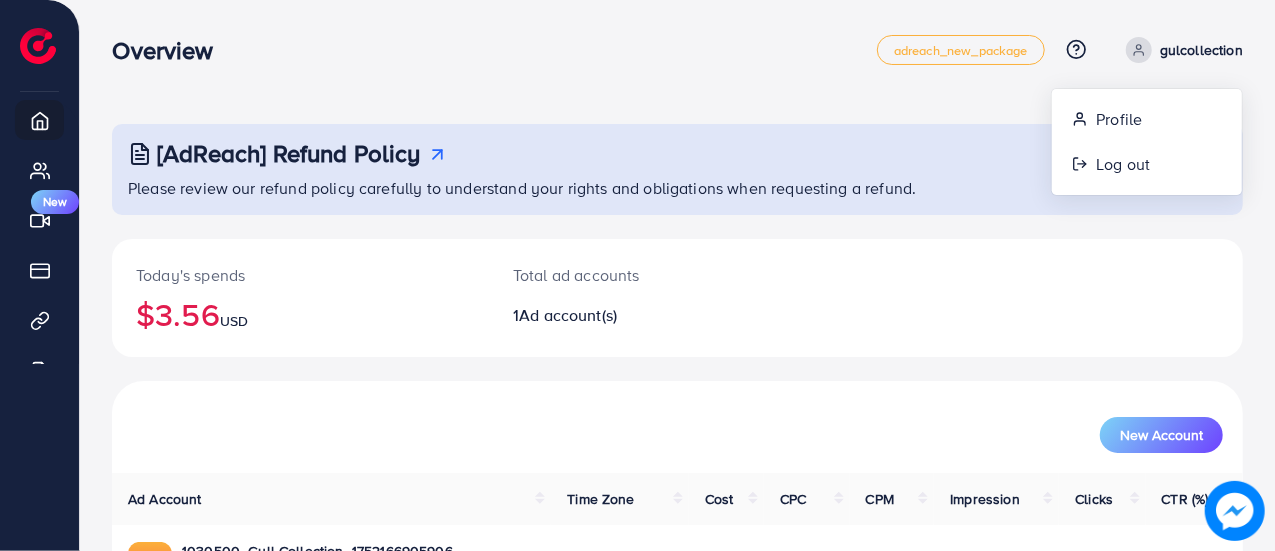 click 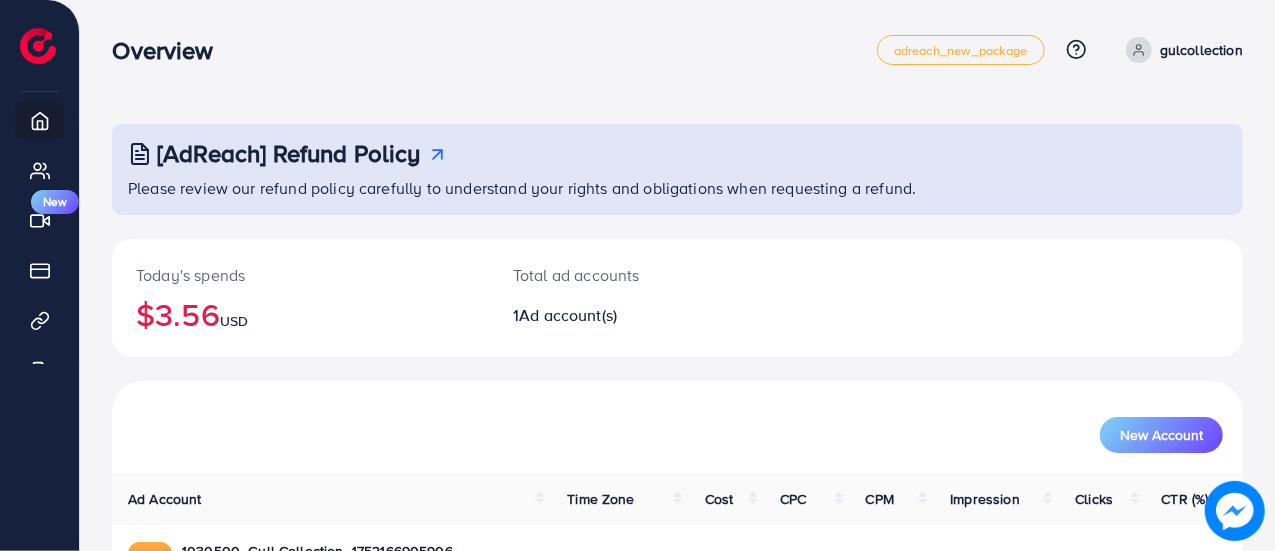 click 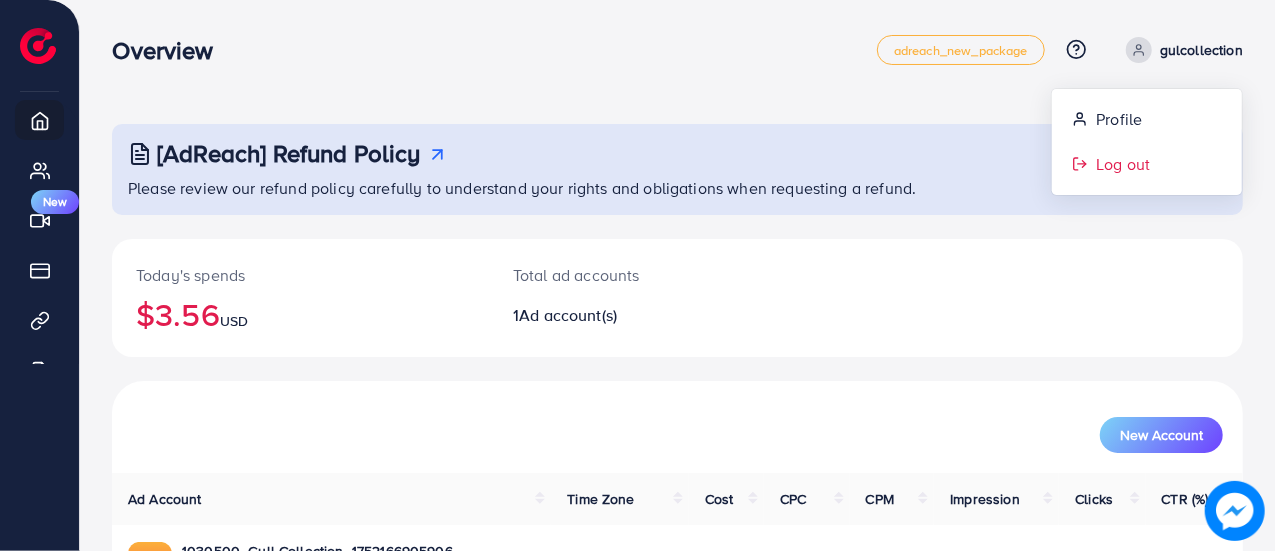 click on "Log out" at bounding box center [1147, 164] 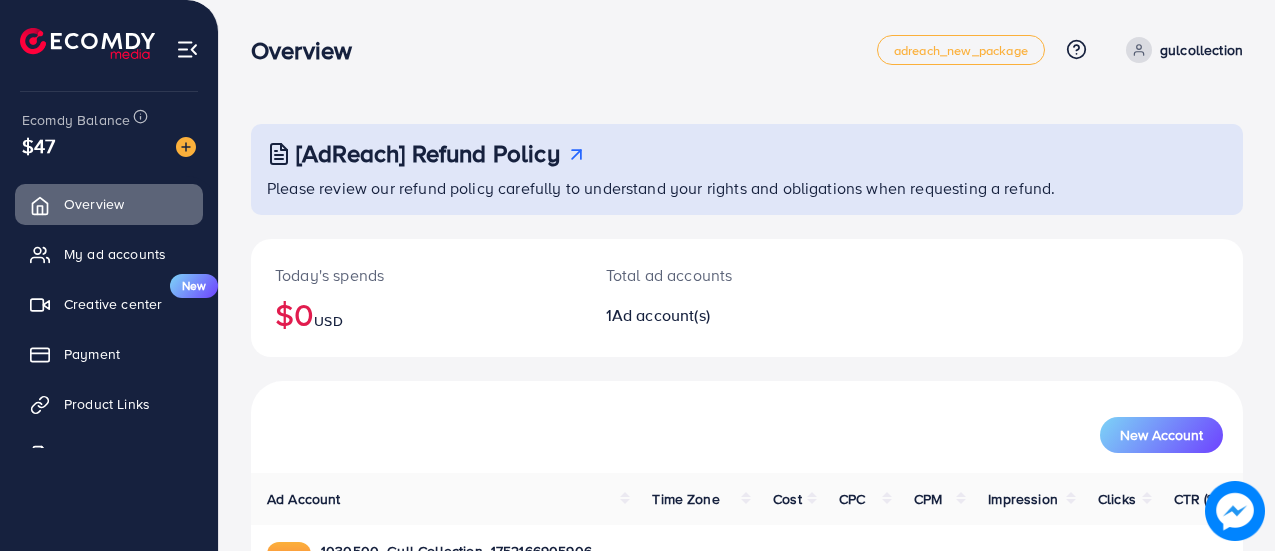 scroll, scrollTop: 0, scrollLeft: 0, axis: both 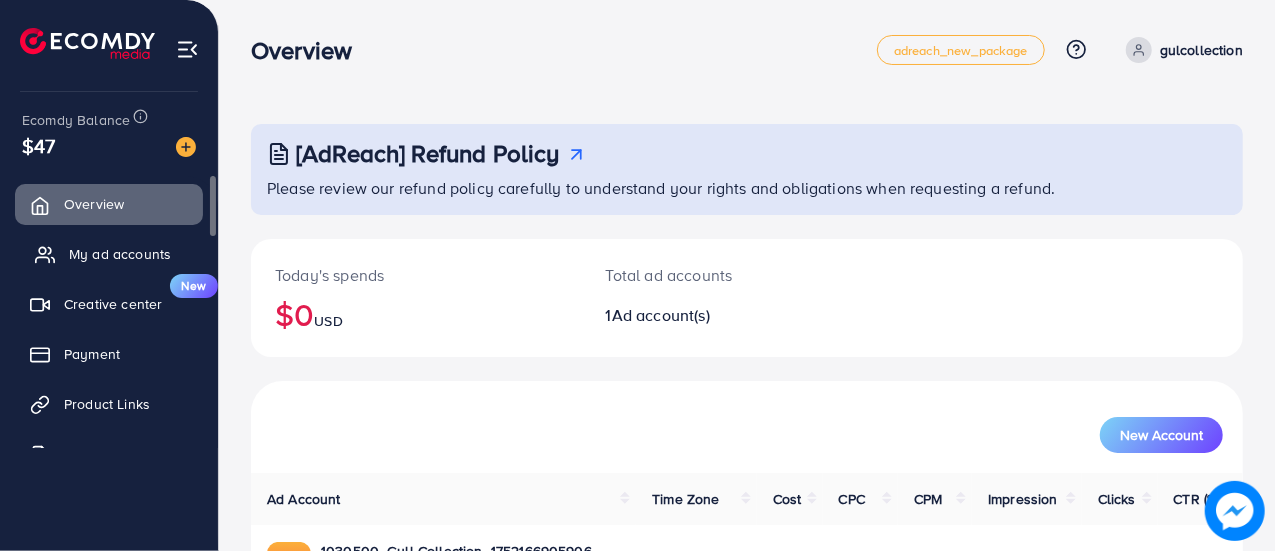 click on "My ad accounts" at bounding box center (109, 254) 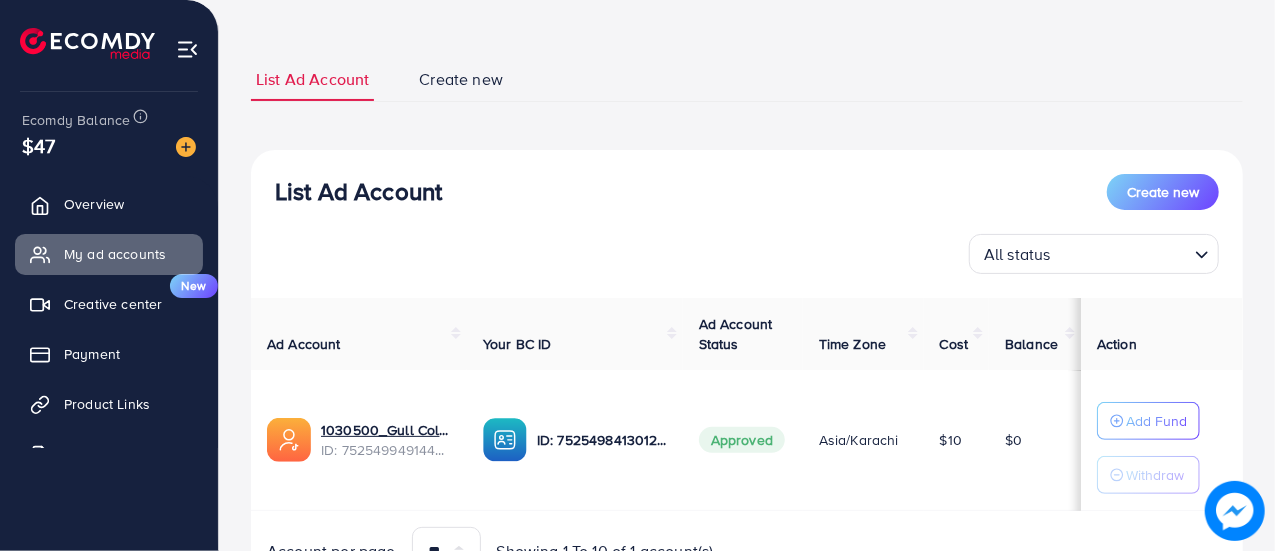 scroll, scrollTop: 103, scrollLeft: 0, axis: vertical 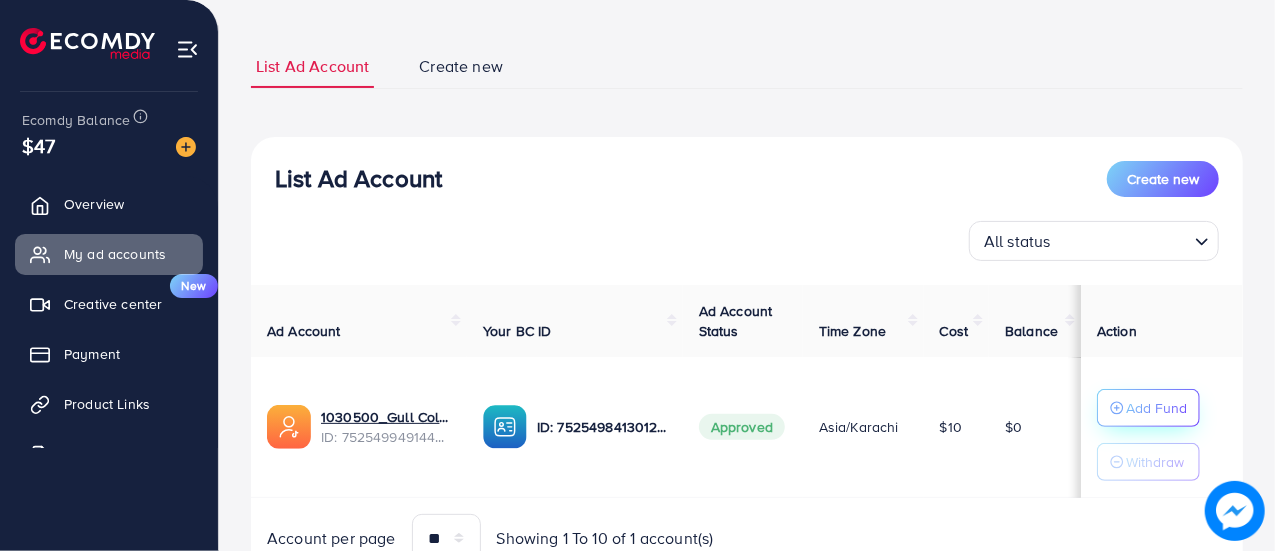 click on "Add Fund" at bounding box center [1156, 408] 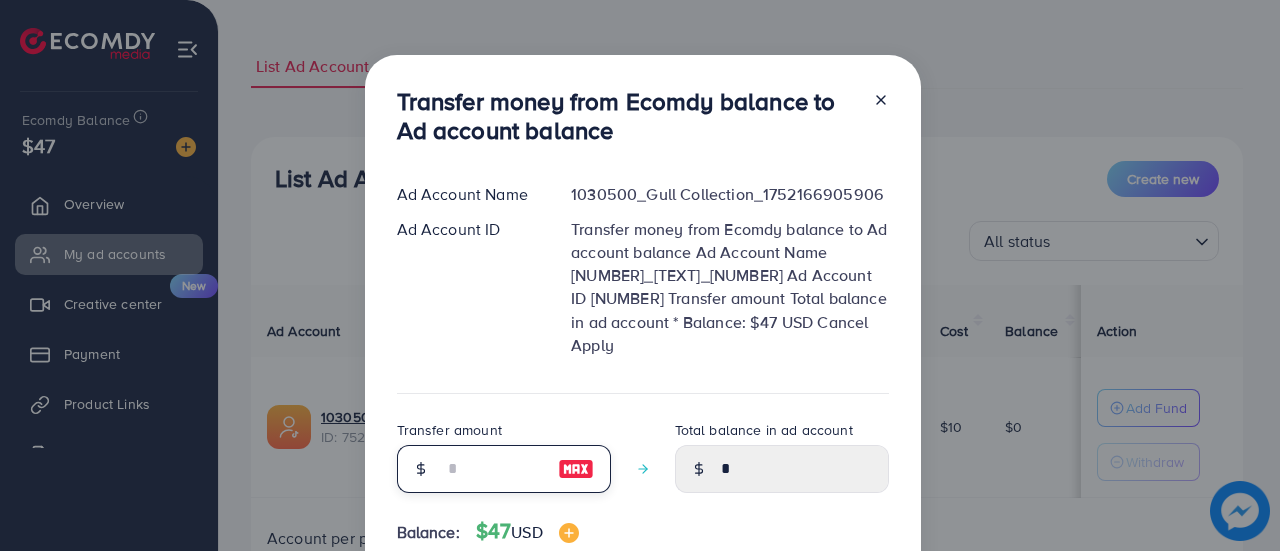 click at bounding box center [493, 469] 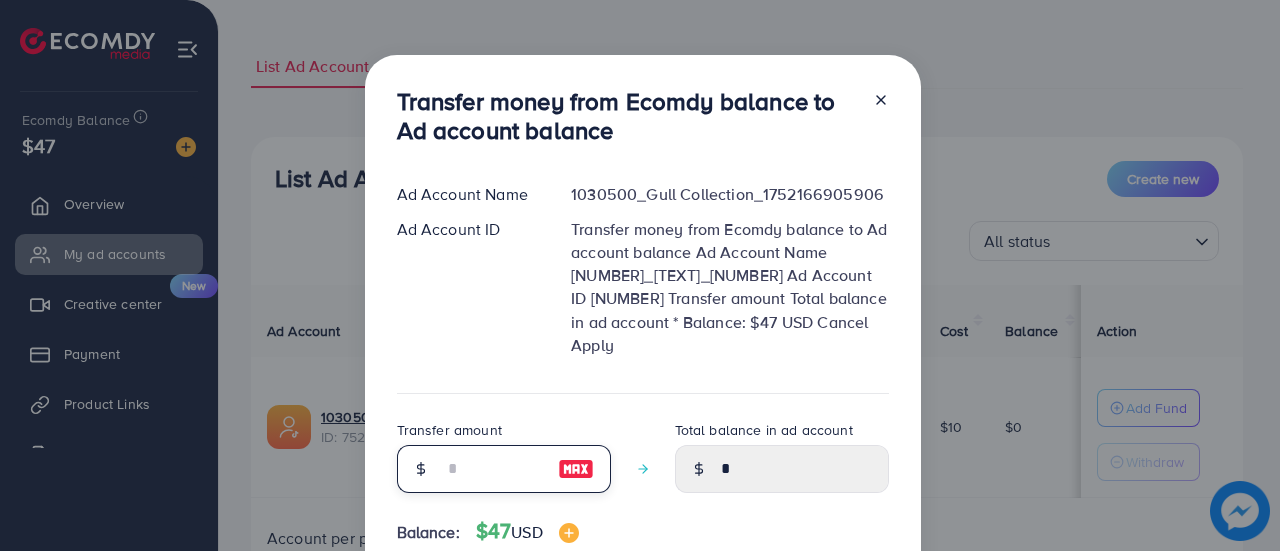 type on "*" 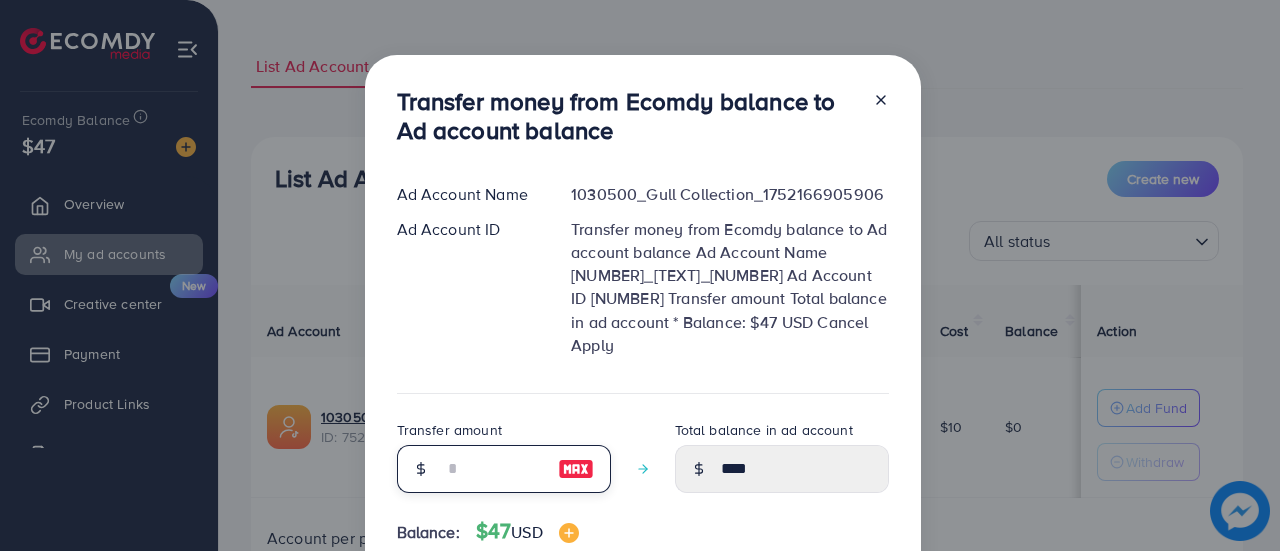 type on "**" 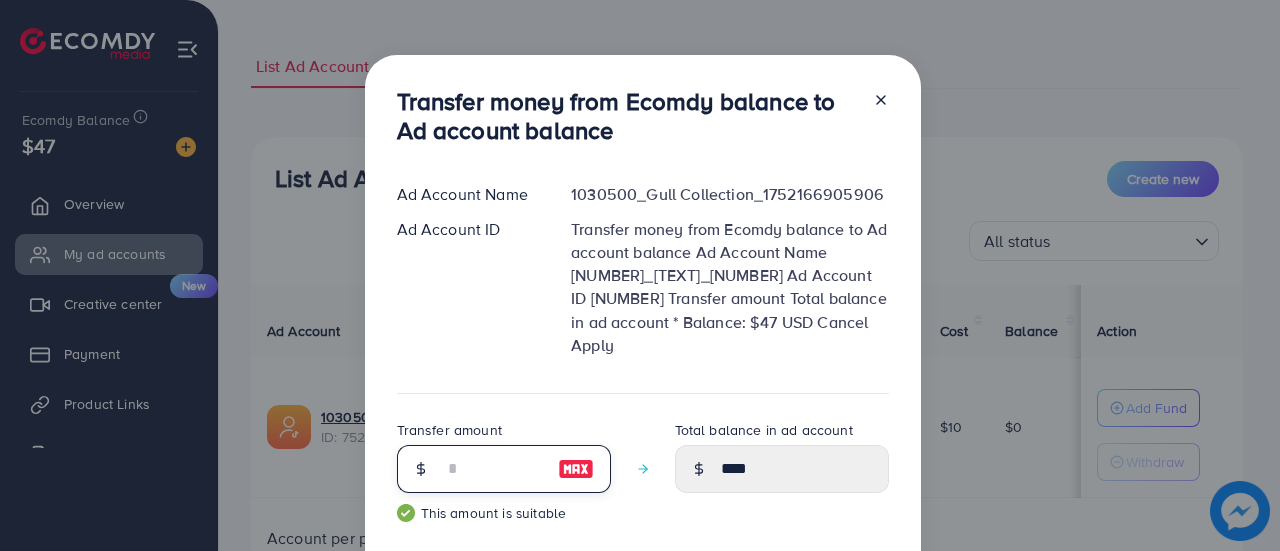 type on "*****" 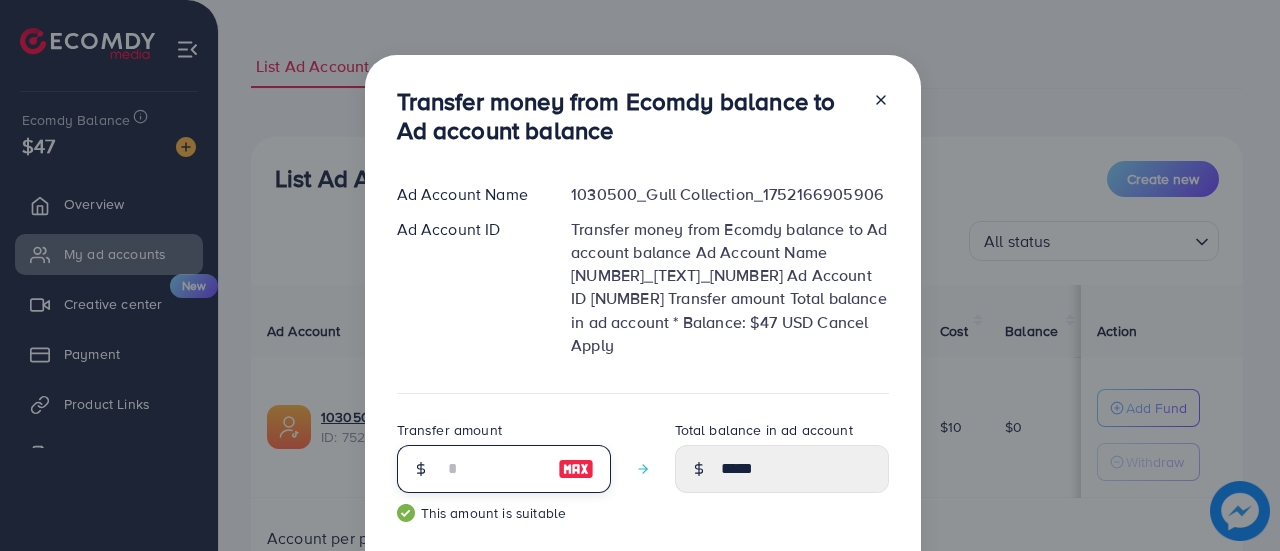 type on "**" 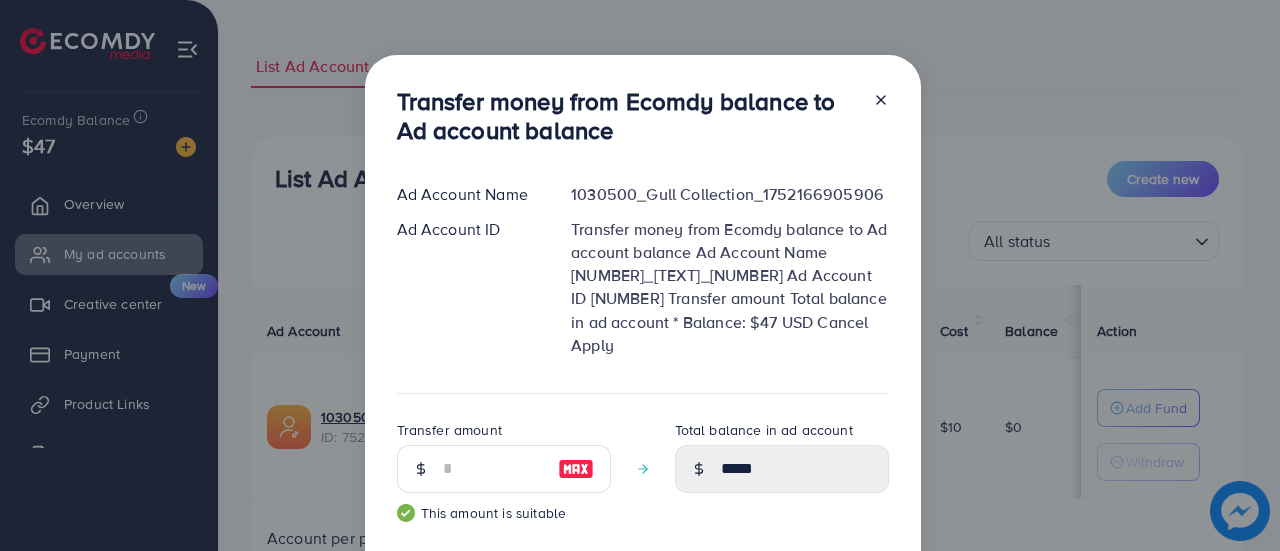 click on "Apply" at bounding box center [850, 627] 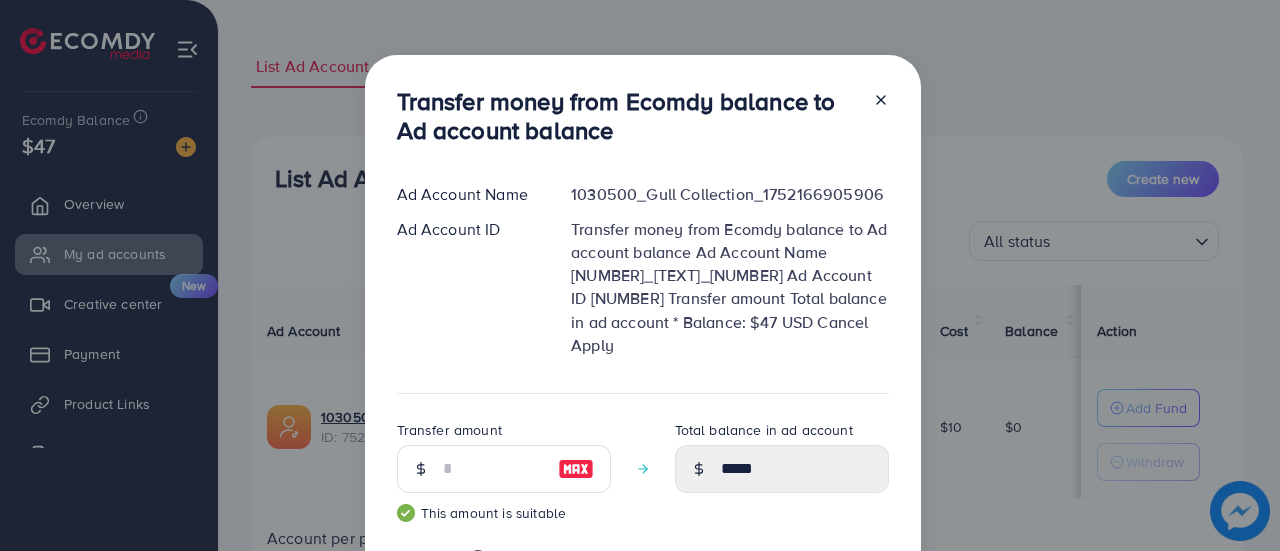 type 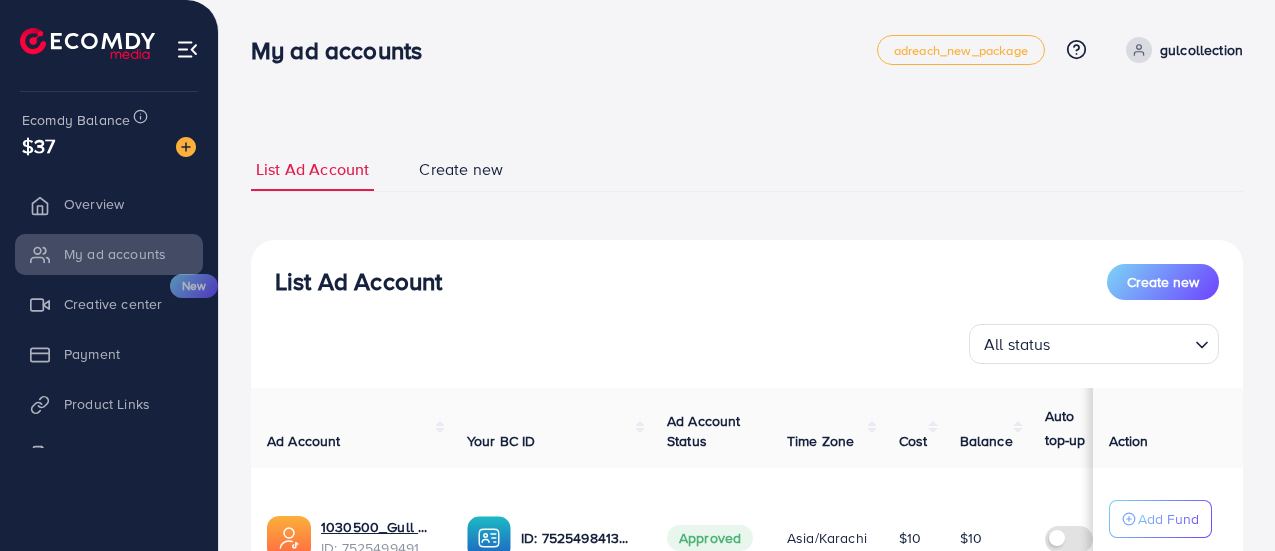 scroll, scrollTop: 0, scrollLeft: 0, axis: both 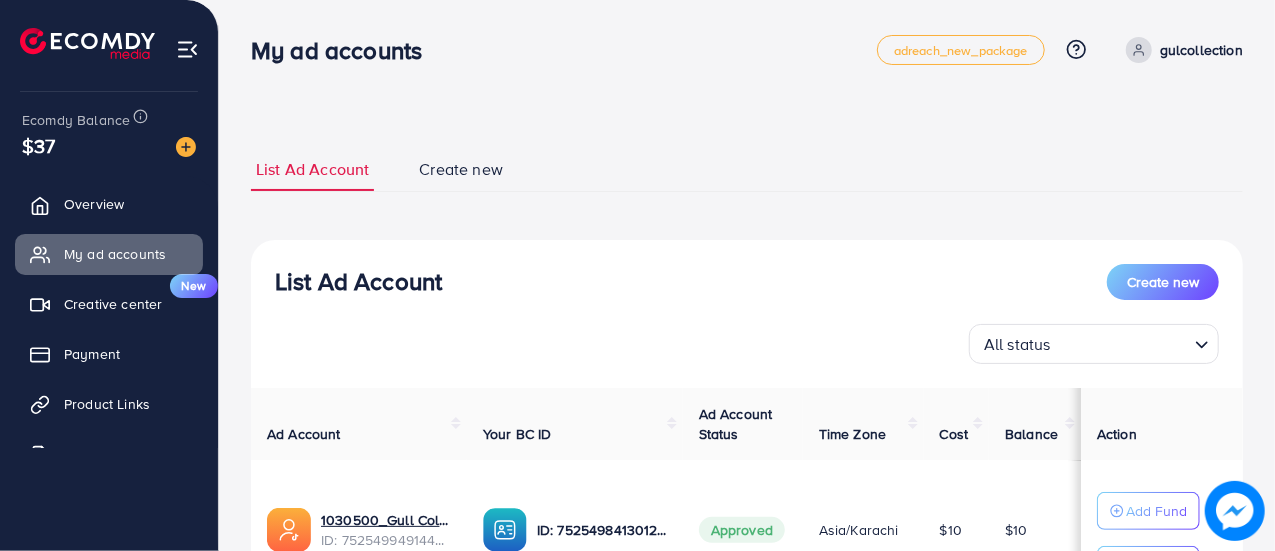 click 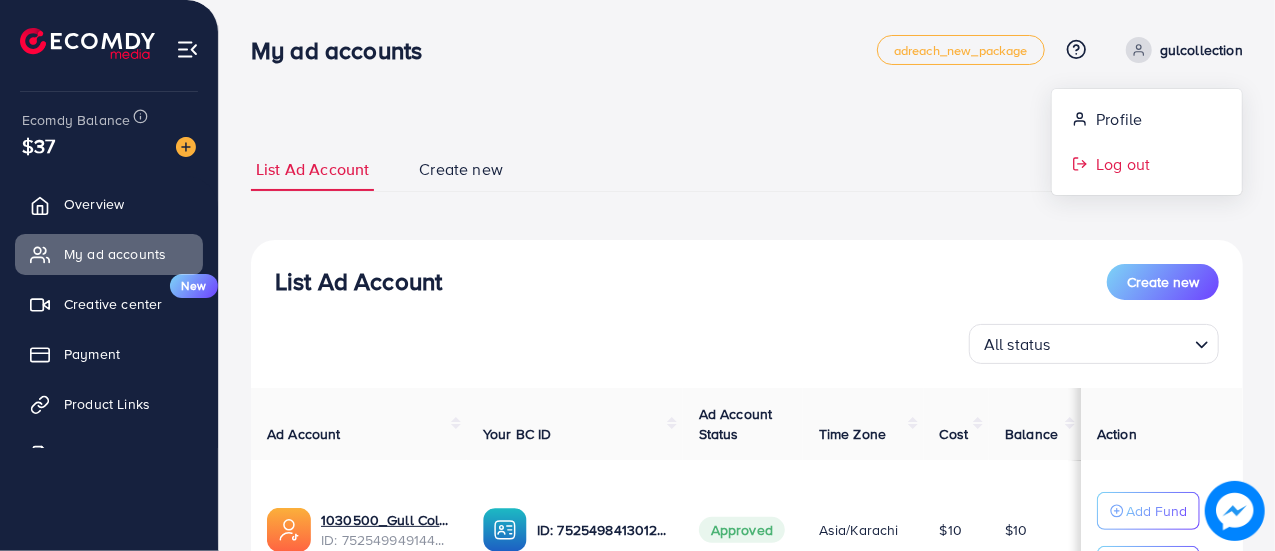 click on "Log out" at bounding box center [1123, 164] 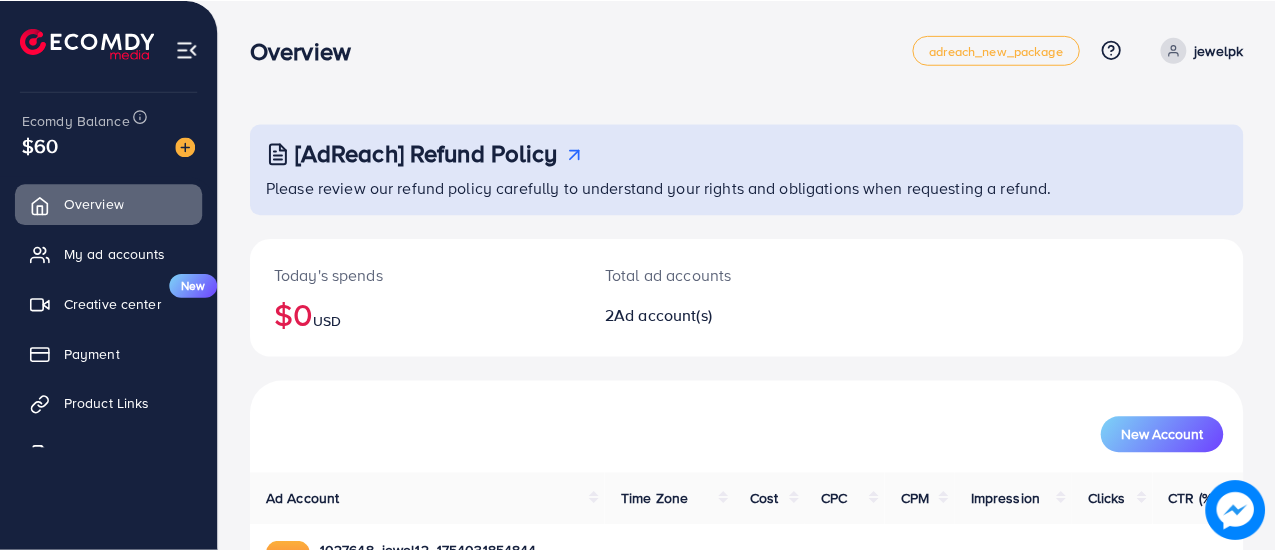 scroll, scrollTop: 0, scrollLeft: 0, axis: both 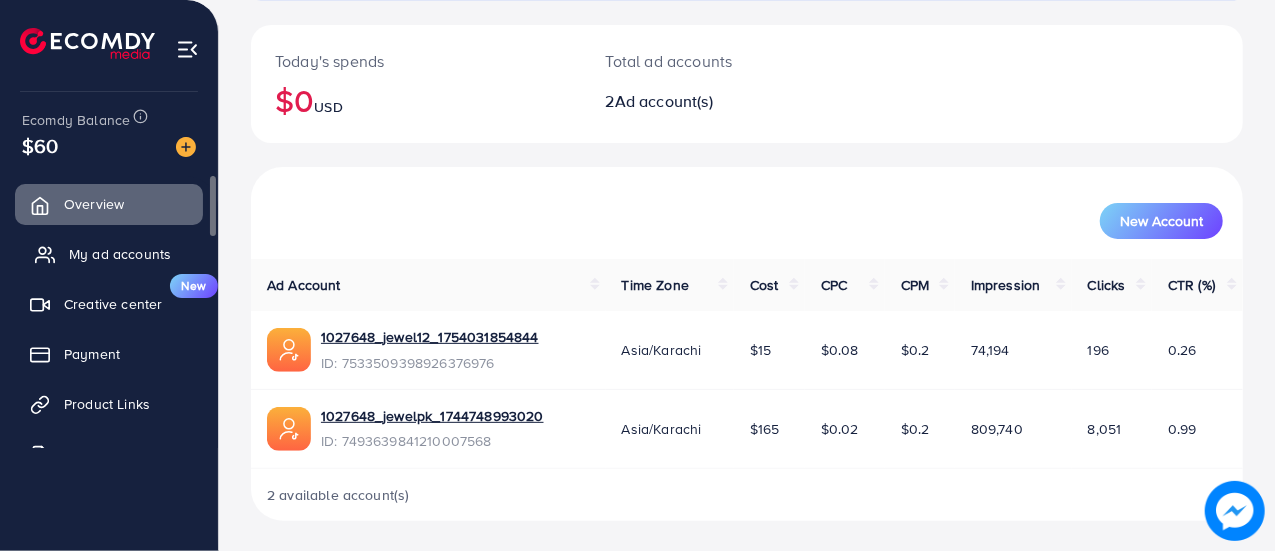 click on "My ad accounts" at bounding box center [120, 254] 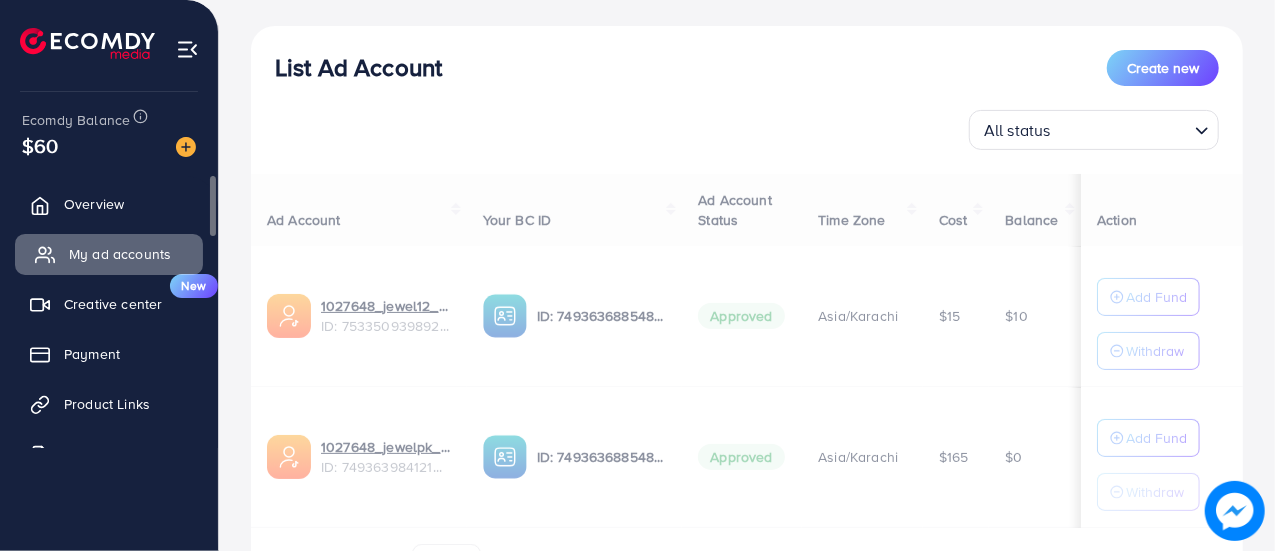 scroll, scrollTop: 0, scrollLeft: 0, axis: both 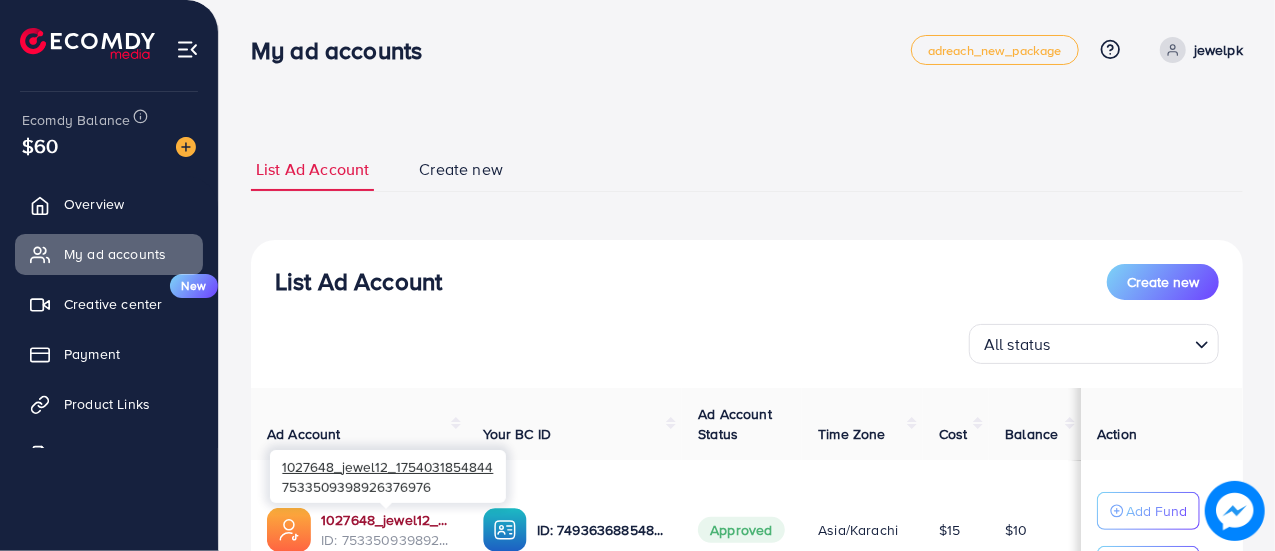click on "1027648_jewel12_1754031854844" at bounding box center (386, 520) 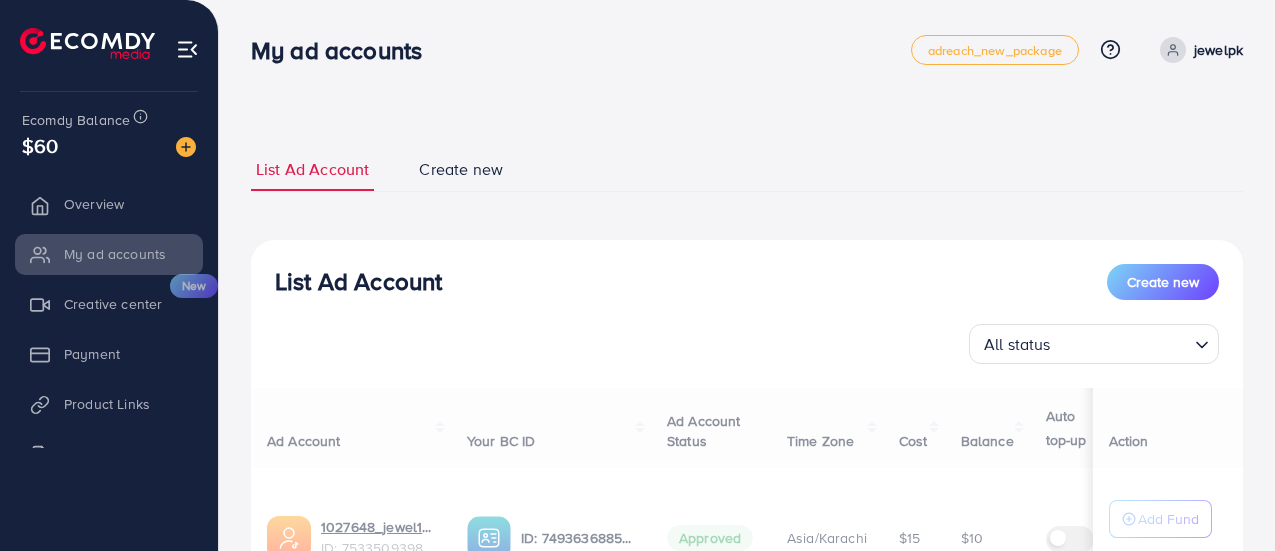 scroll, scrollTop: 0, scrollLeft: 0, axis: both 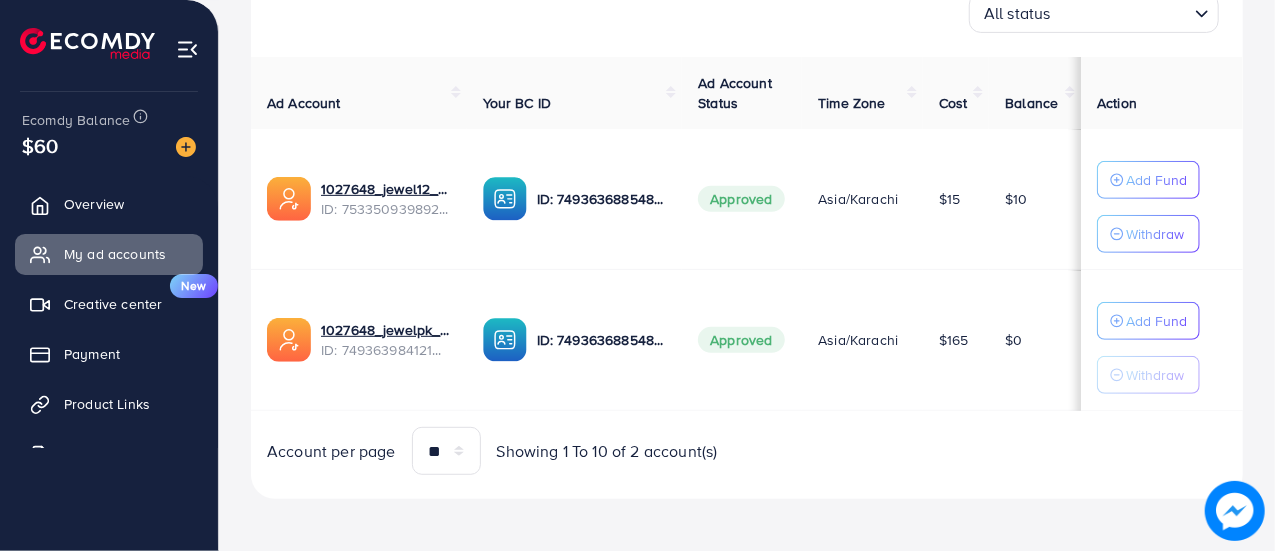 click on "Account per page  ** ** ** ***  Showing 1 To 10 of 2 account(s)" at bounding box center (747, 451) 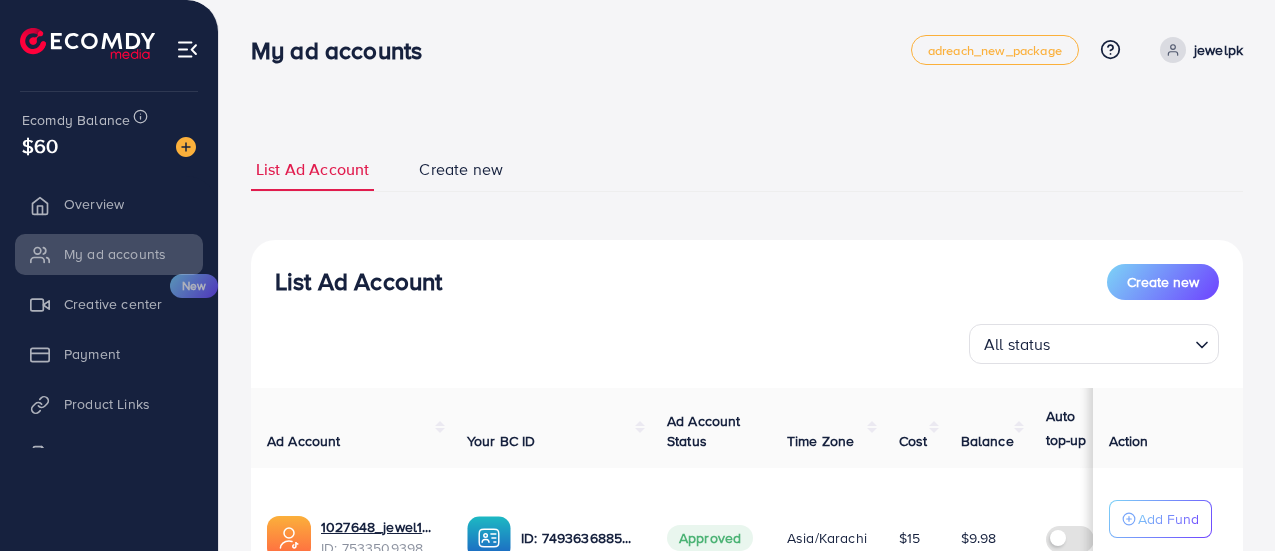 scroll, scrollTop: 0, scrollLeft: 0, axis: both 